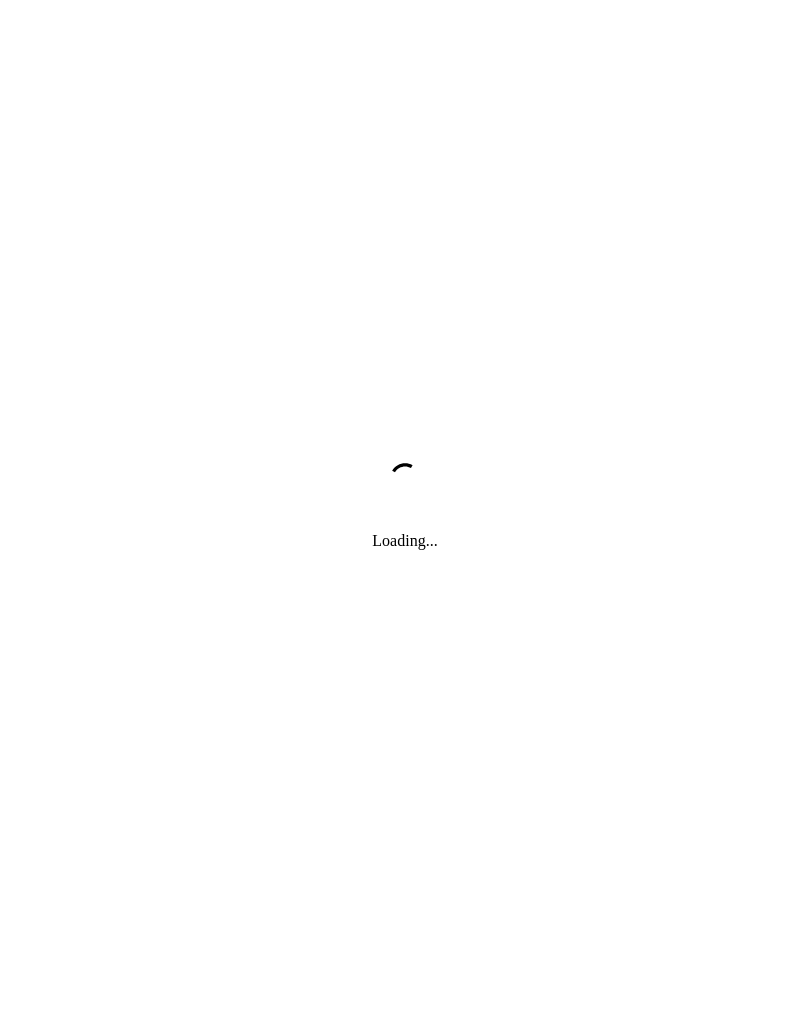 scroll, scrollTop: 63, scrollLeft: 0, axis: vertical 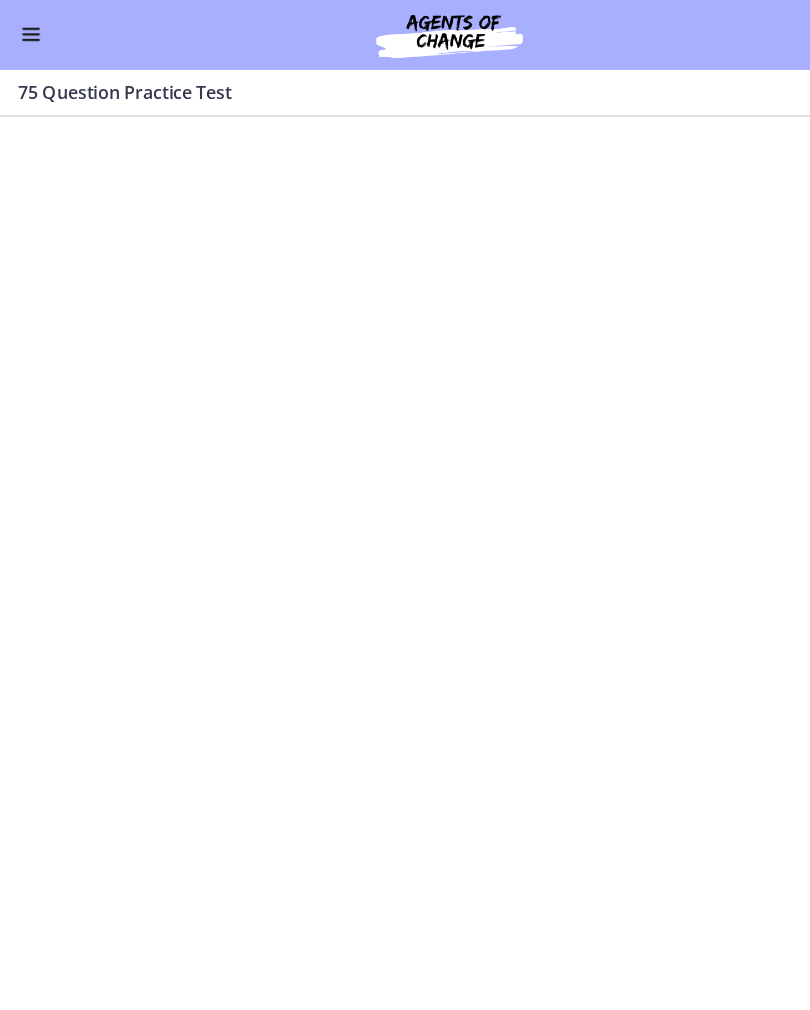 click at bounding box center [28, 32] 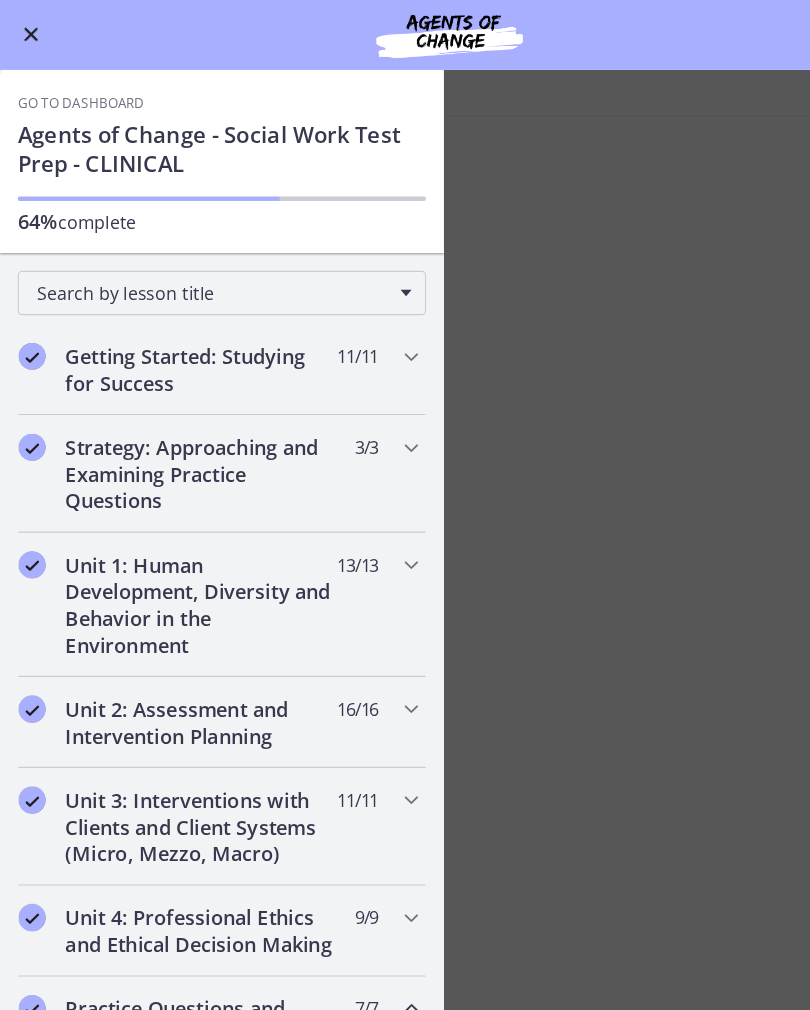 scroll, scrollTop: 0, scrollLeft: 0, axis: both 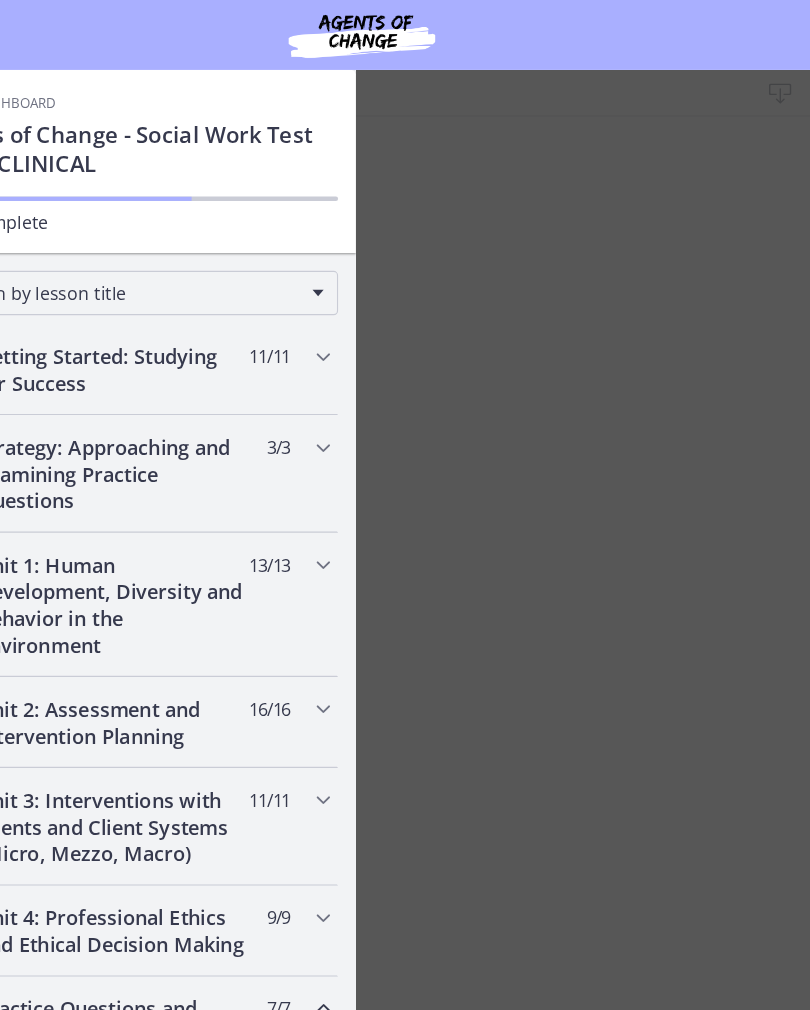 click on "75 Question Practice Test
Download
Enable fullscreen
Mark Incomplete
Continue" at bounding box center [405, 537] 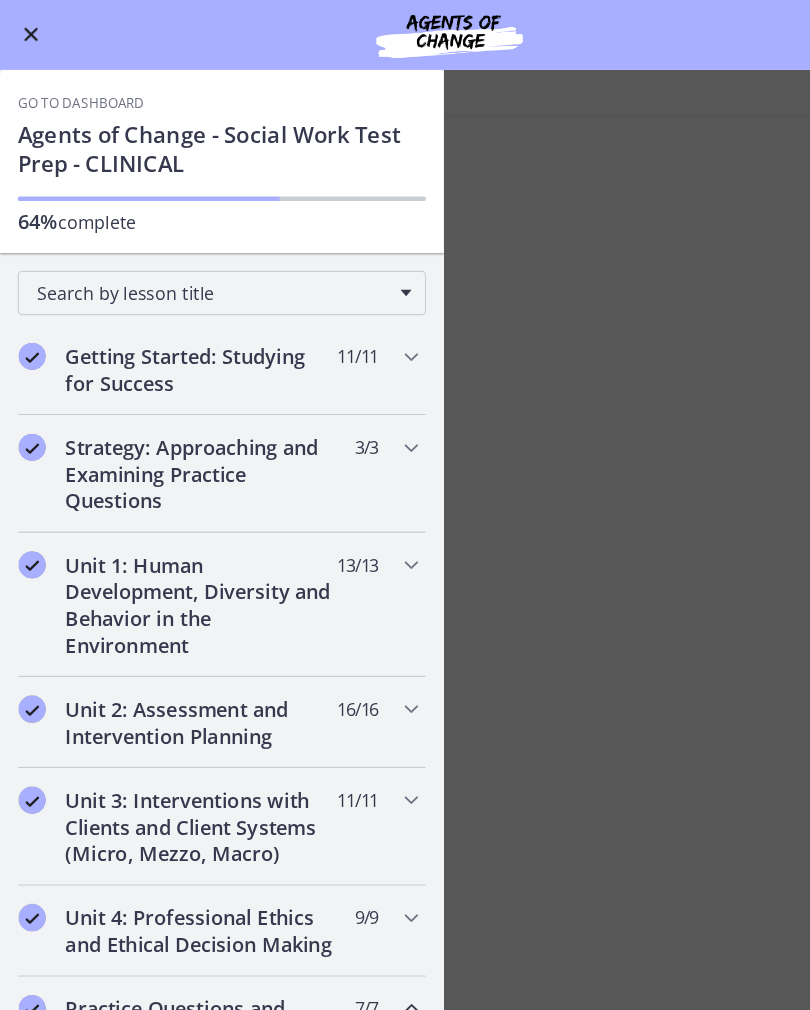 click at bounding box center [28, 32] 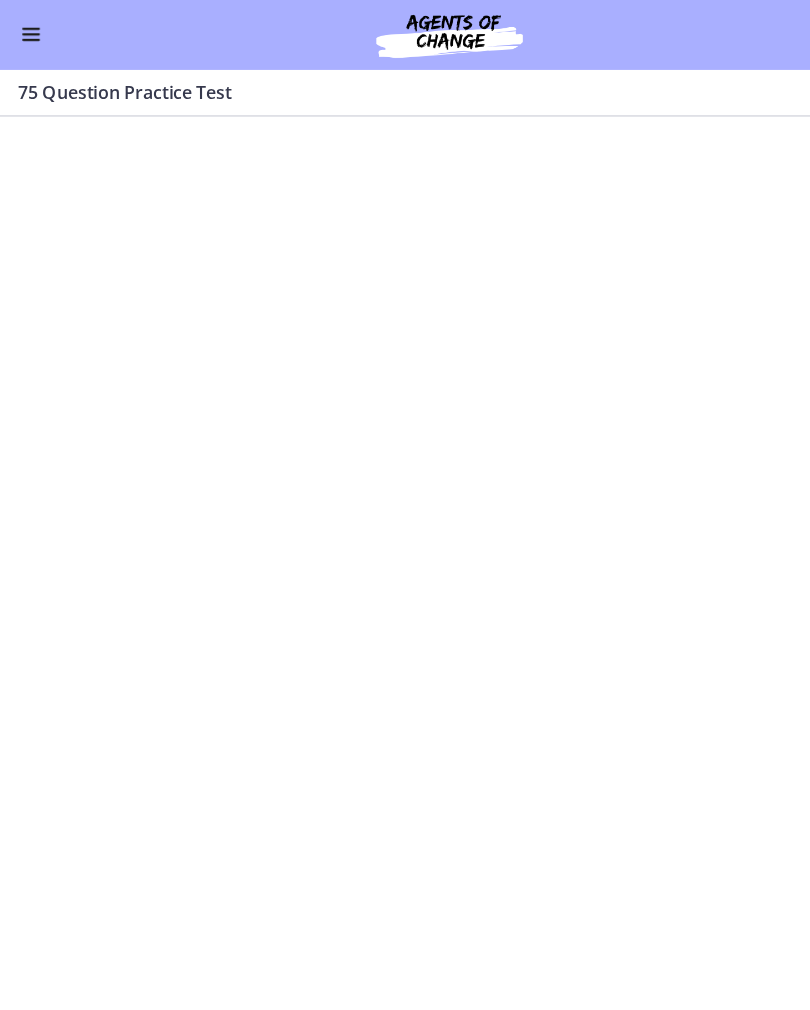 click at bounding box center (28, 32) 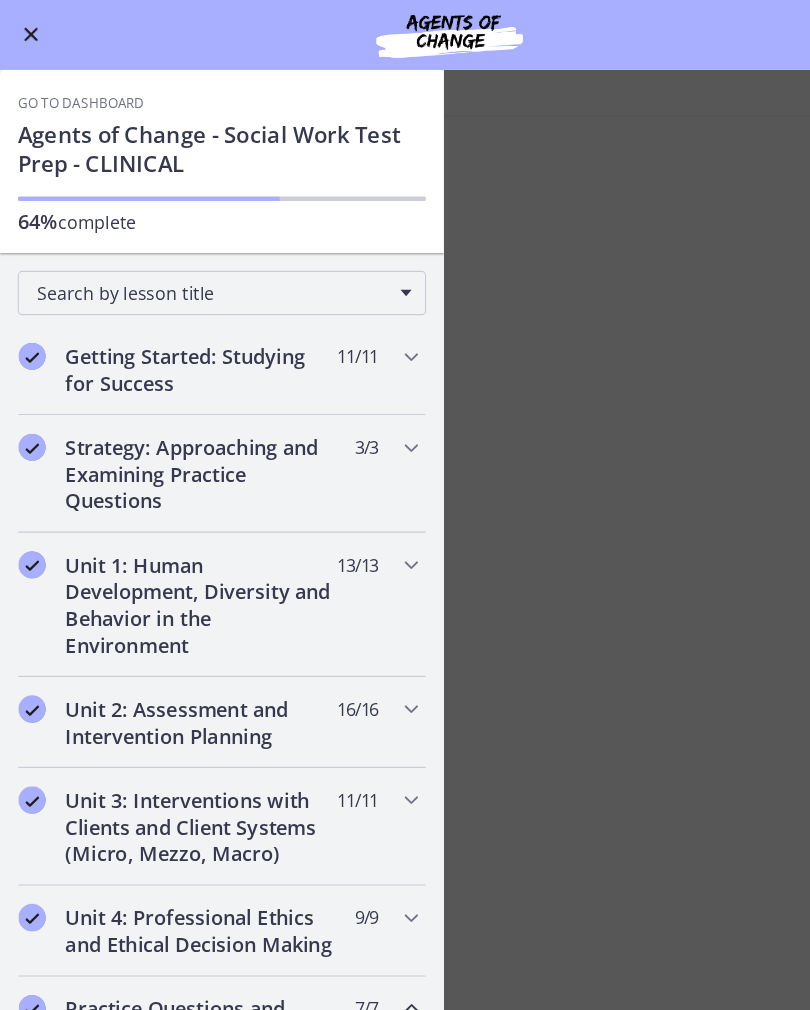 click on "Agents of Change - Social Work Test Prep - CLINICAL" at bounding box center [200, 136] 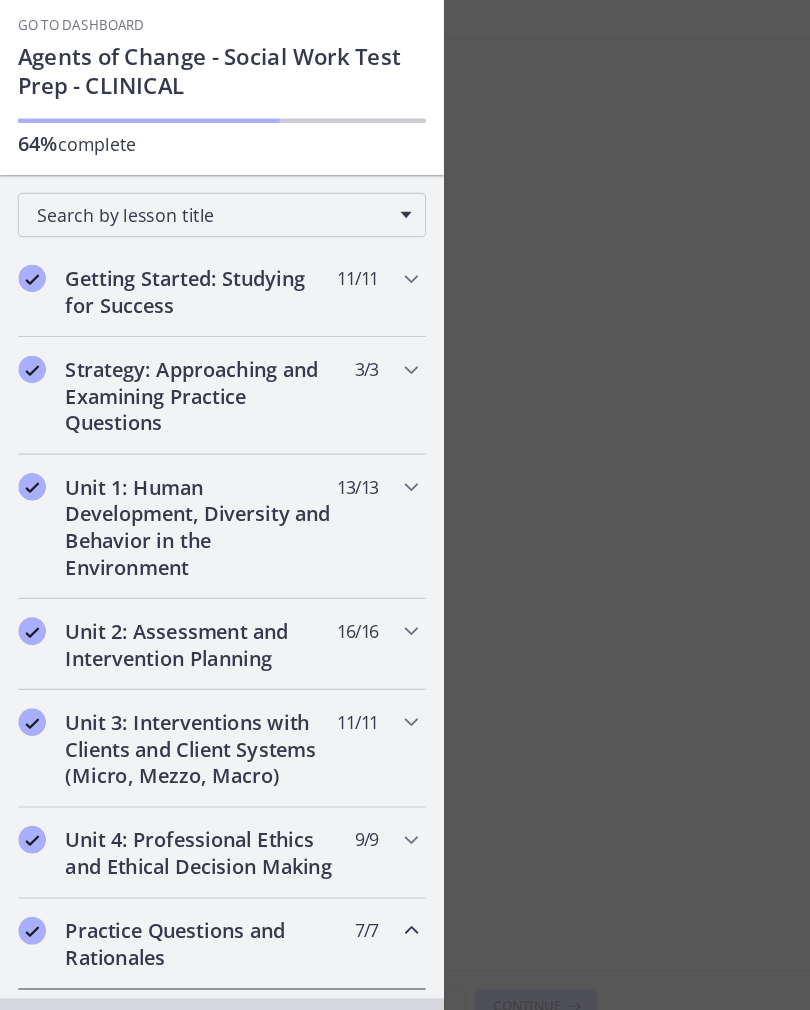 scroll, scrollTop: 0, scrollLeft: 0, axis: both 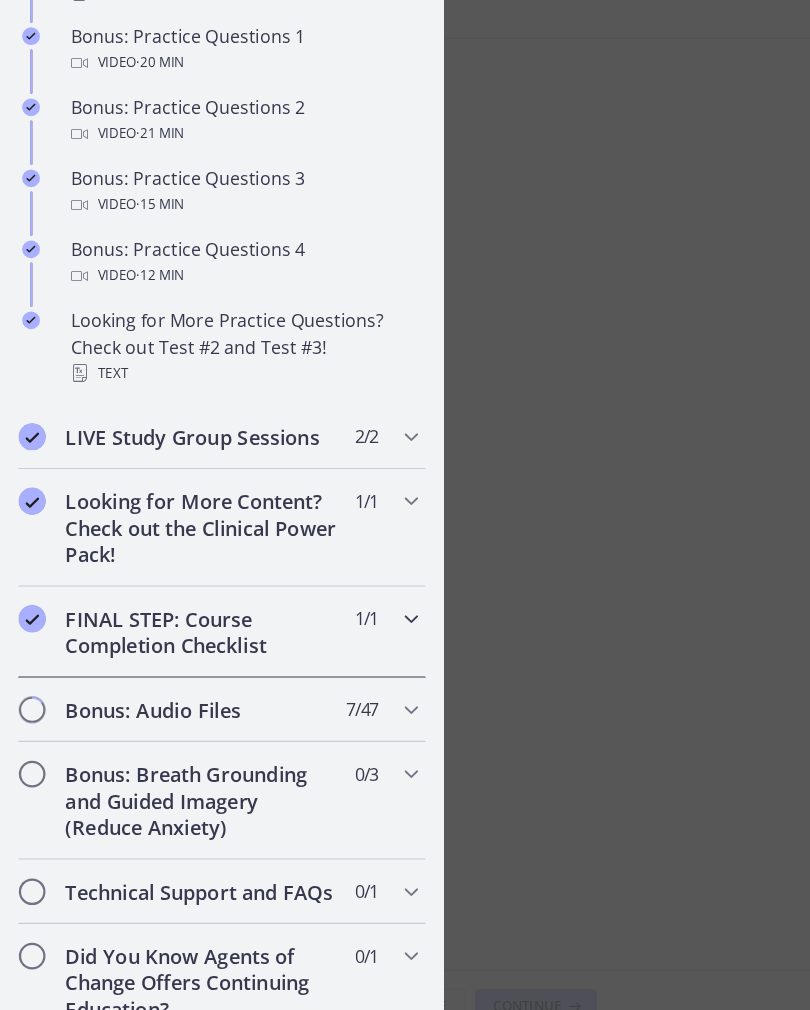 click on "FINAL STEP: Course Completion Checklist" at bounding box center [181, 641] 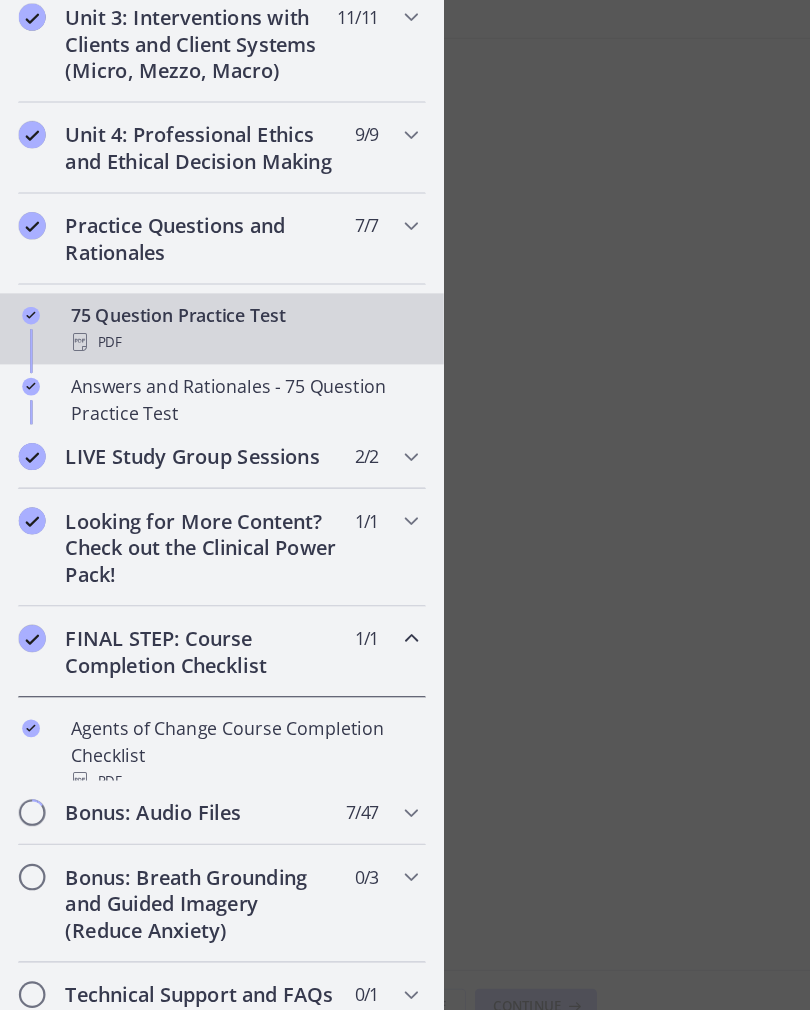scroll, scrollTop: 631, scrollLeft: 0, axis: vertical 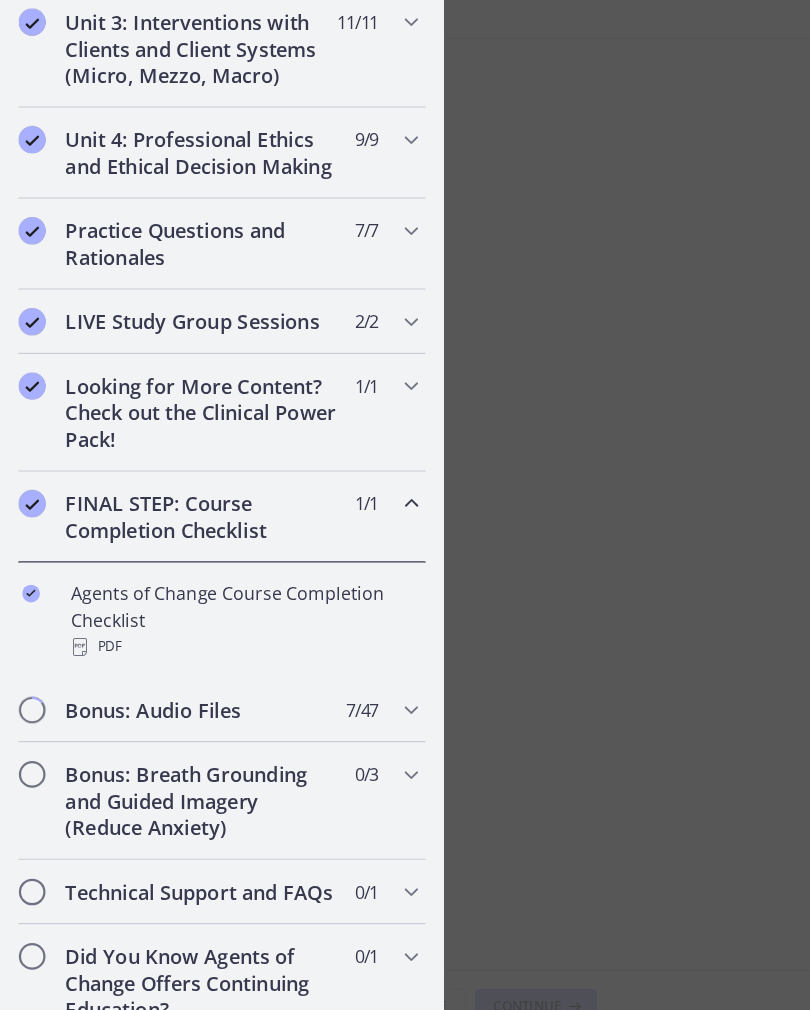 click on "Agents of Change Course Completion Checklist
PDF" at bounding box center [220, 630] 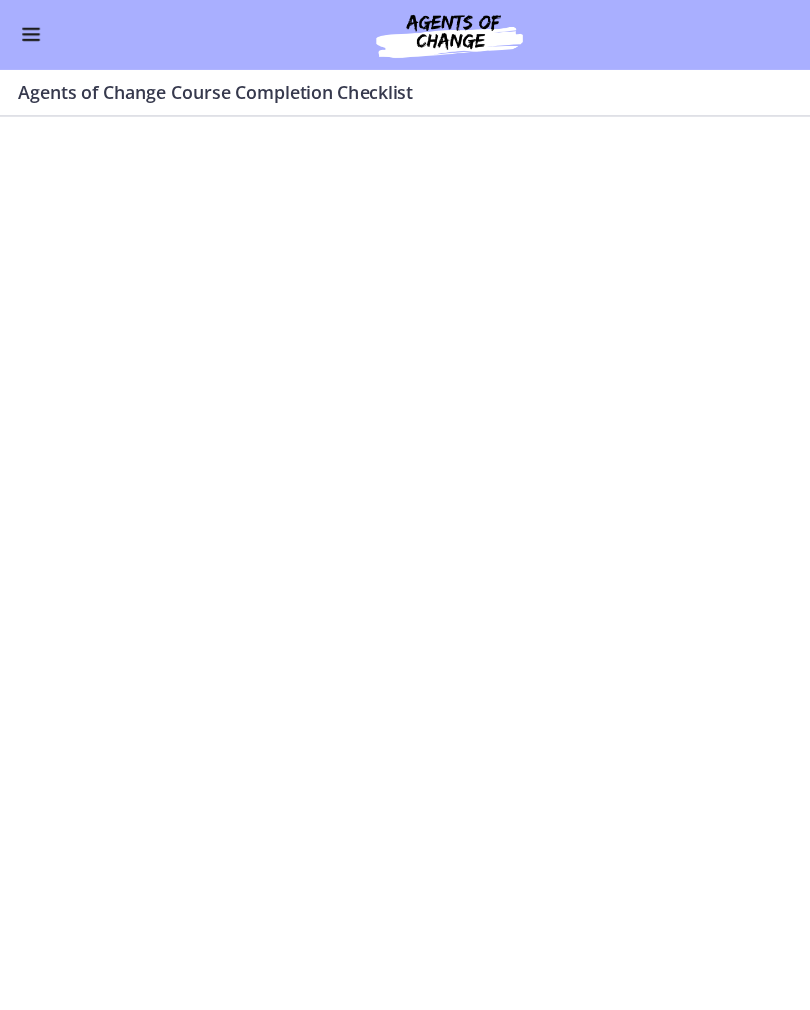 click at bounding box center (28, 32) 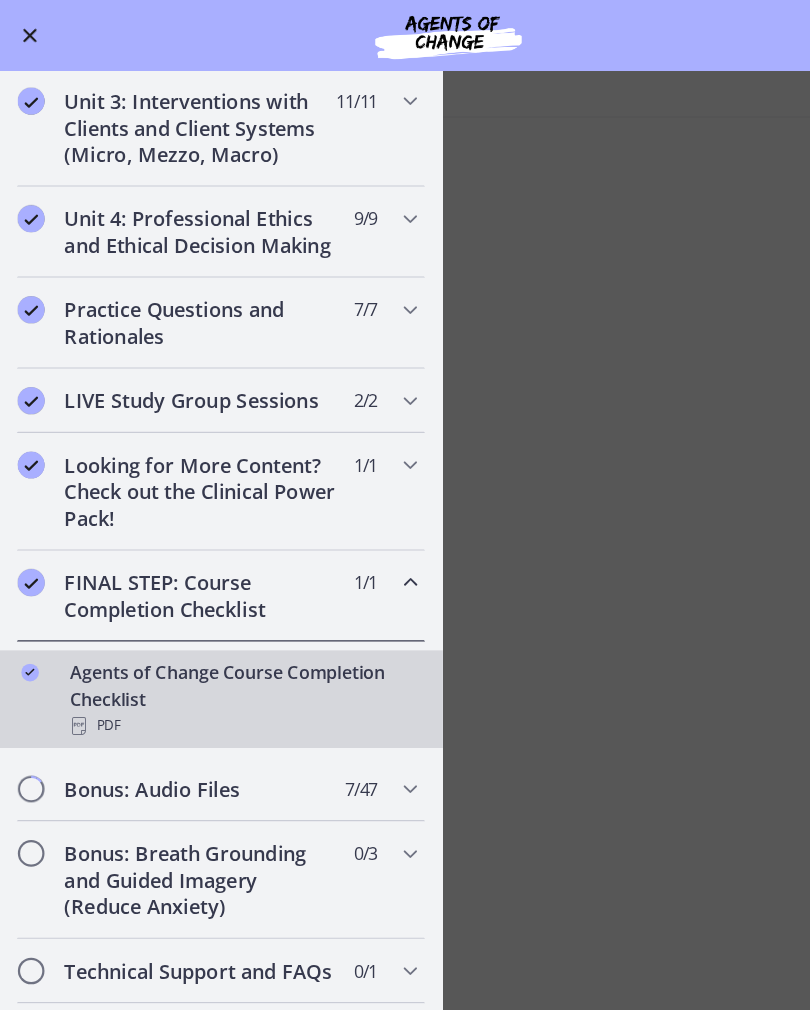 click at bounding box center (28, 32) 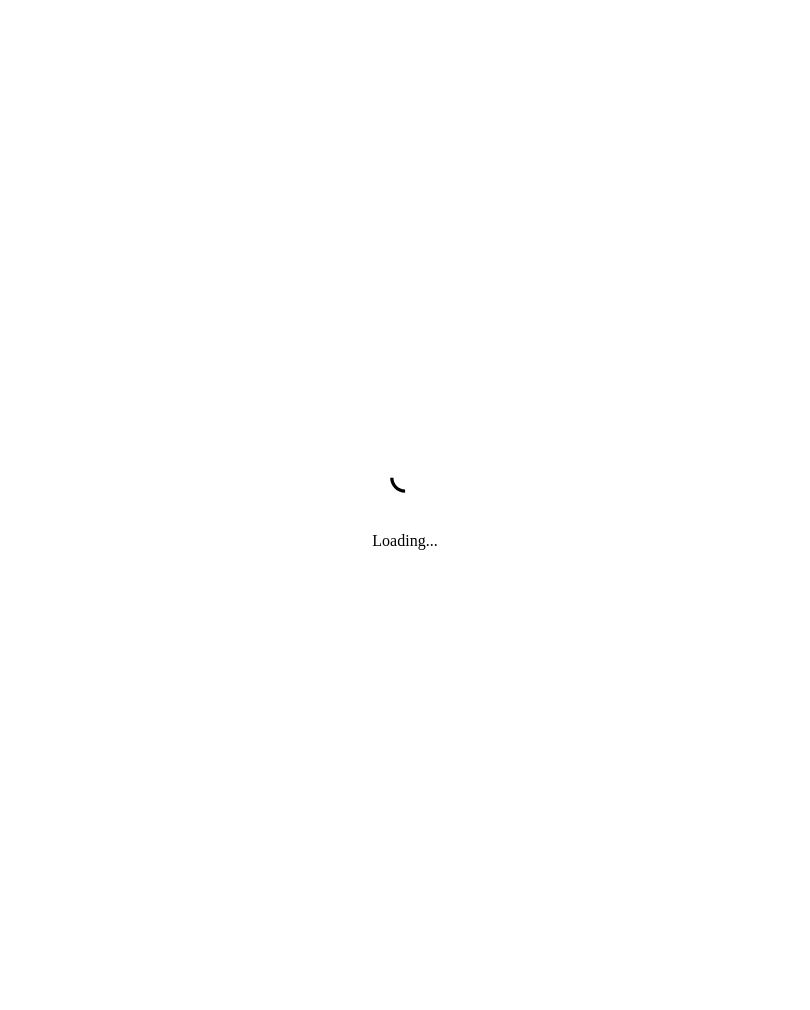 scroll, scrollTop: 0, scrollLeft: 0, axis: both 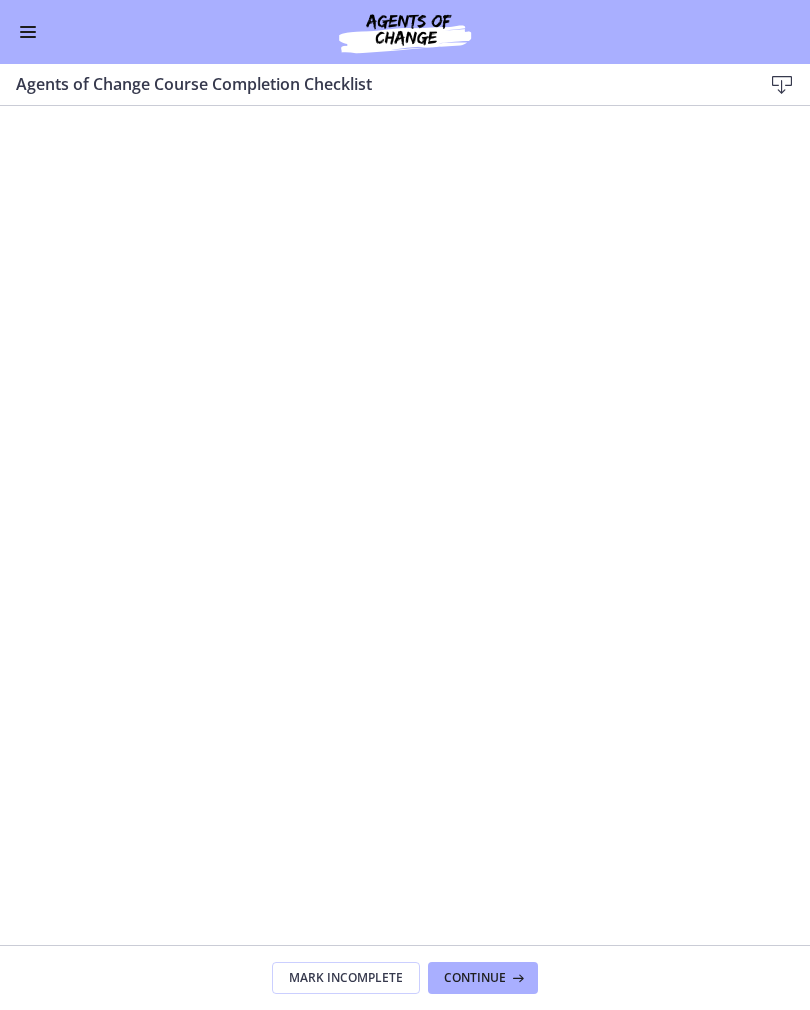 click on "Continue" at bounding box center (475, 978) 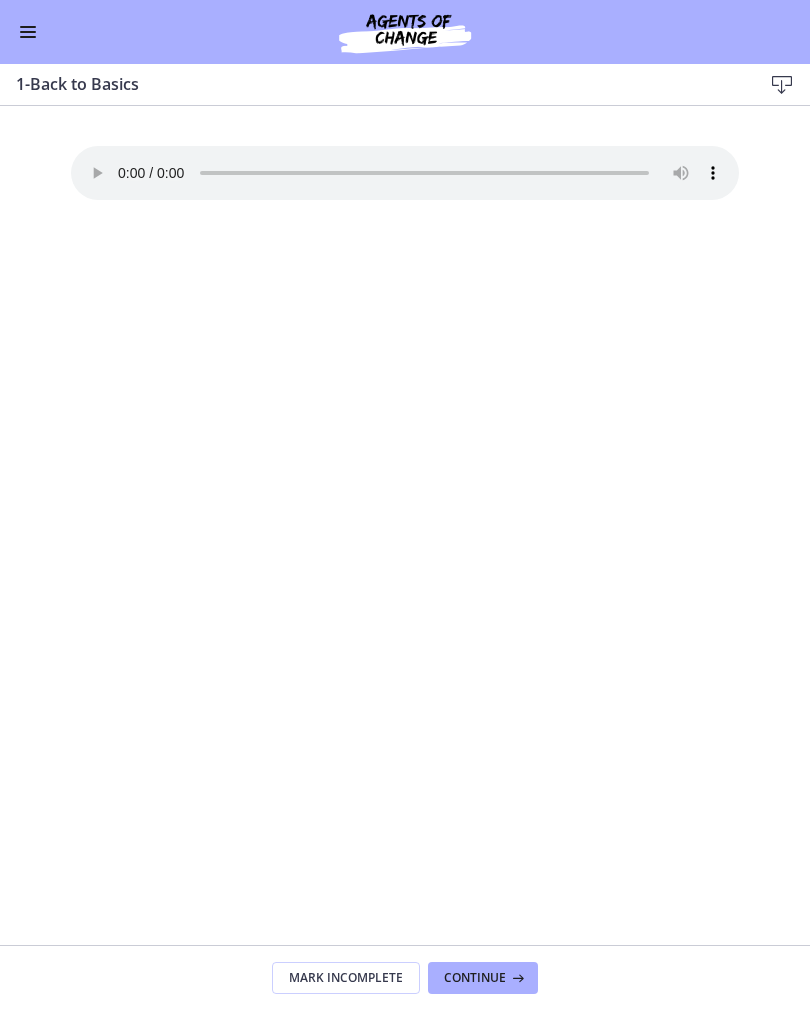 click on "Mark Incomplete" at bounding box center (346, 978) 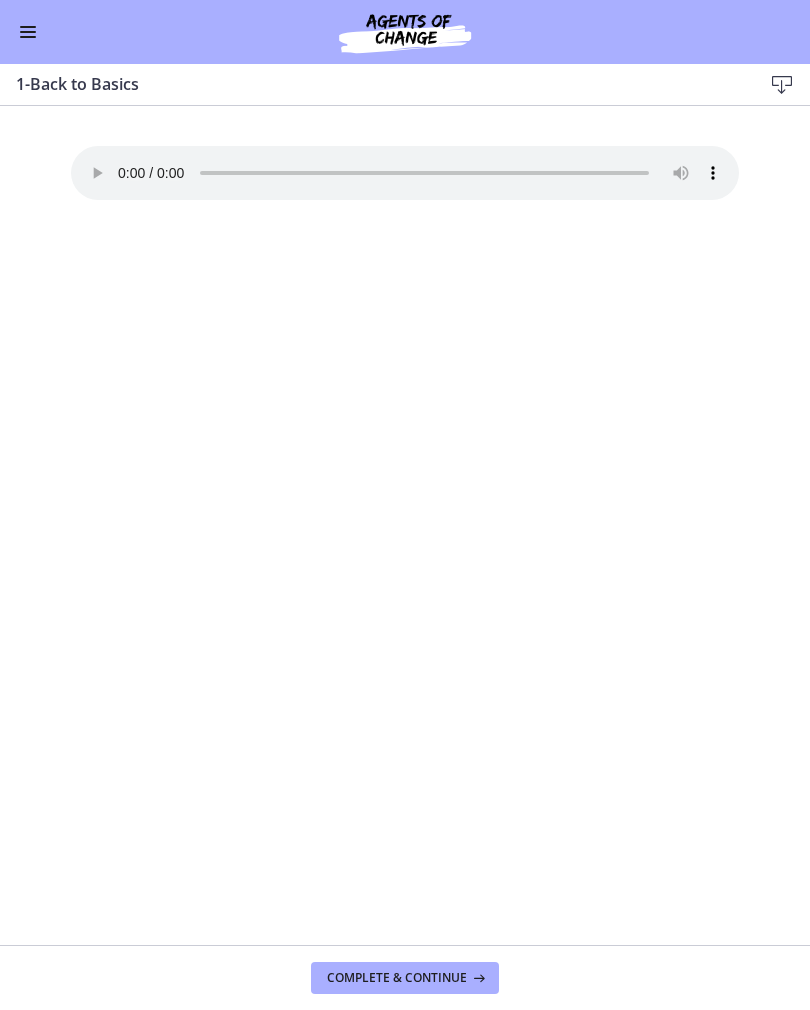 click on "Complete & continue" at bounding box center (397, 978) 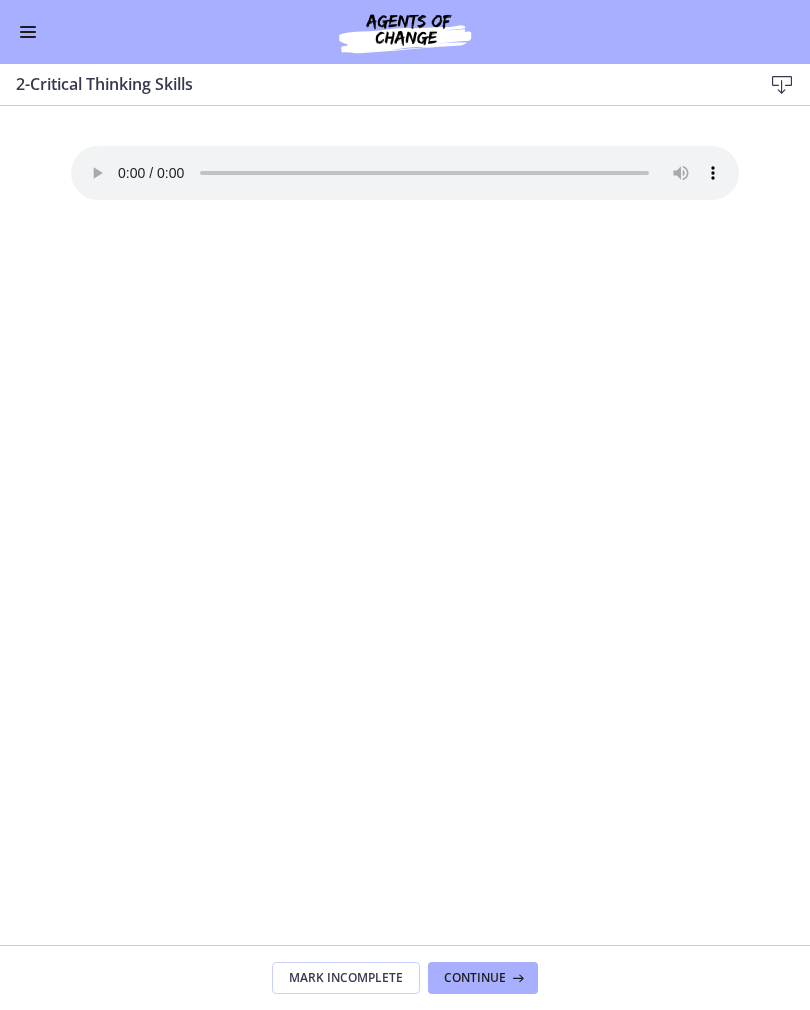 click on "Mark Incomplete" at bounding box center (346, 978) 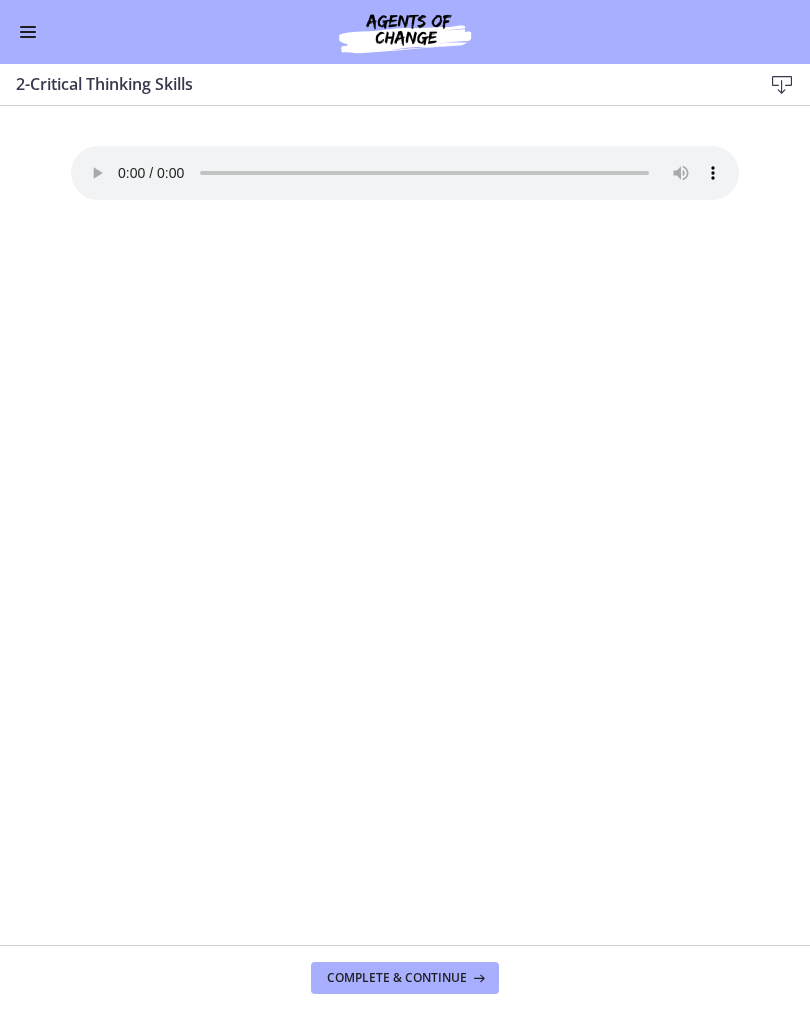 click on "Complete & continue" at bounding box center (397, 978) 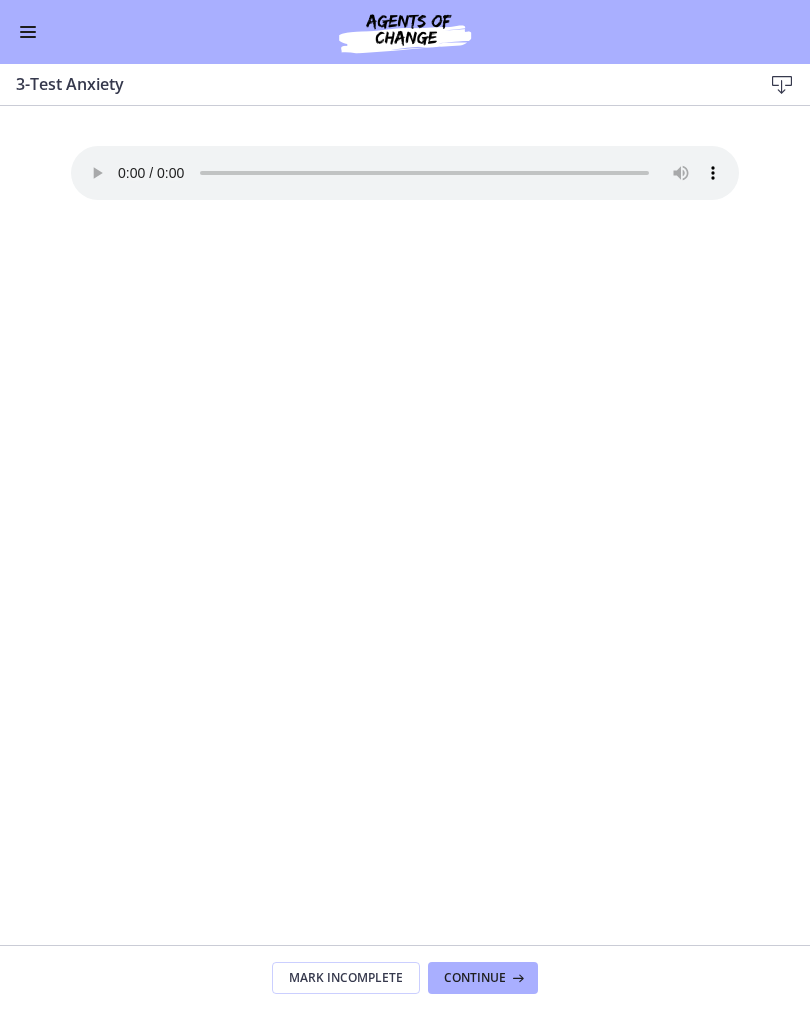 click on "Continue" at bounding box center [475, 978] 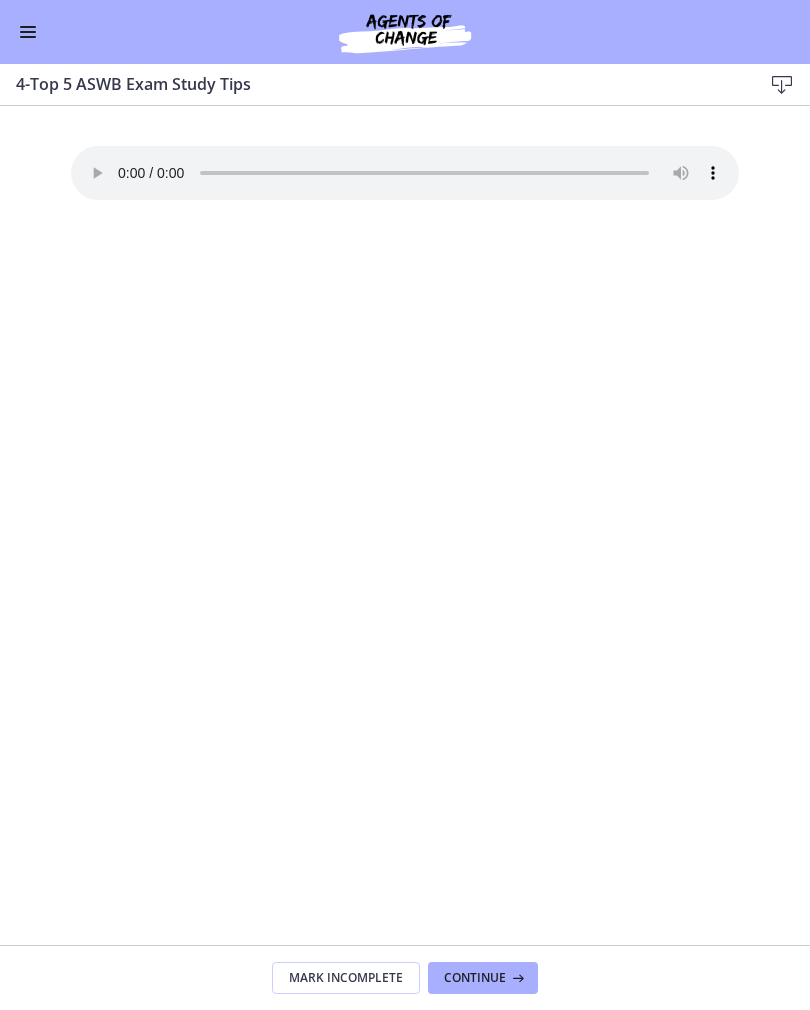 click at bounding box center (516, 978) 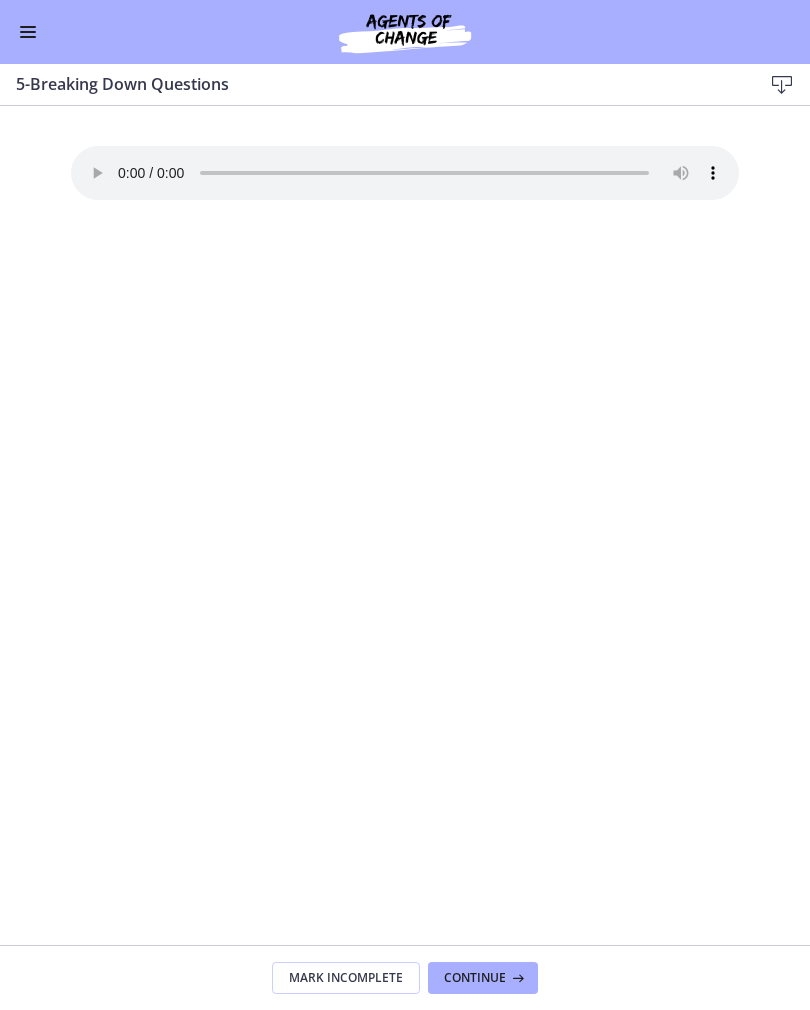 click on "Continue" at bounding box center (483, 978) 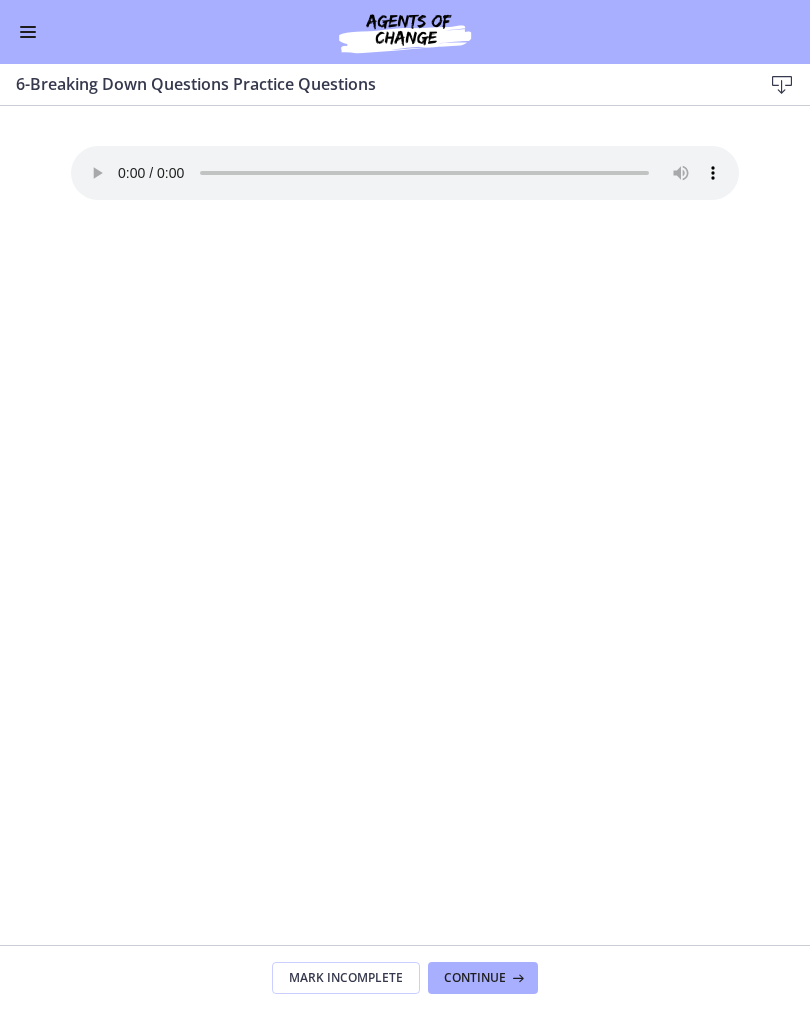 click at bounding box center (516, 978) 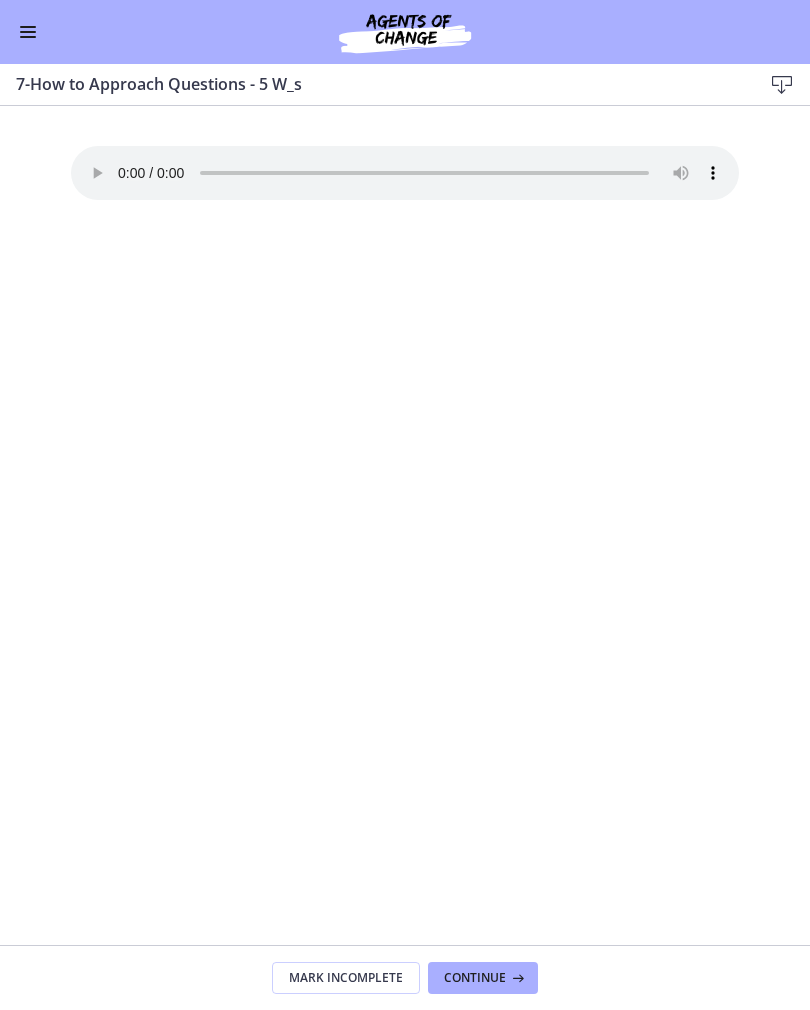 click on "Your browser doesn't support the audio element. Download it
here" at bounding box center [405, 173] 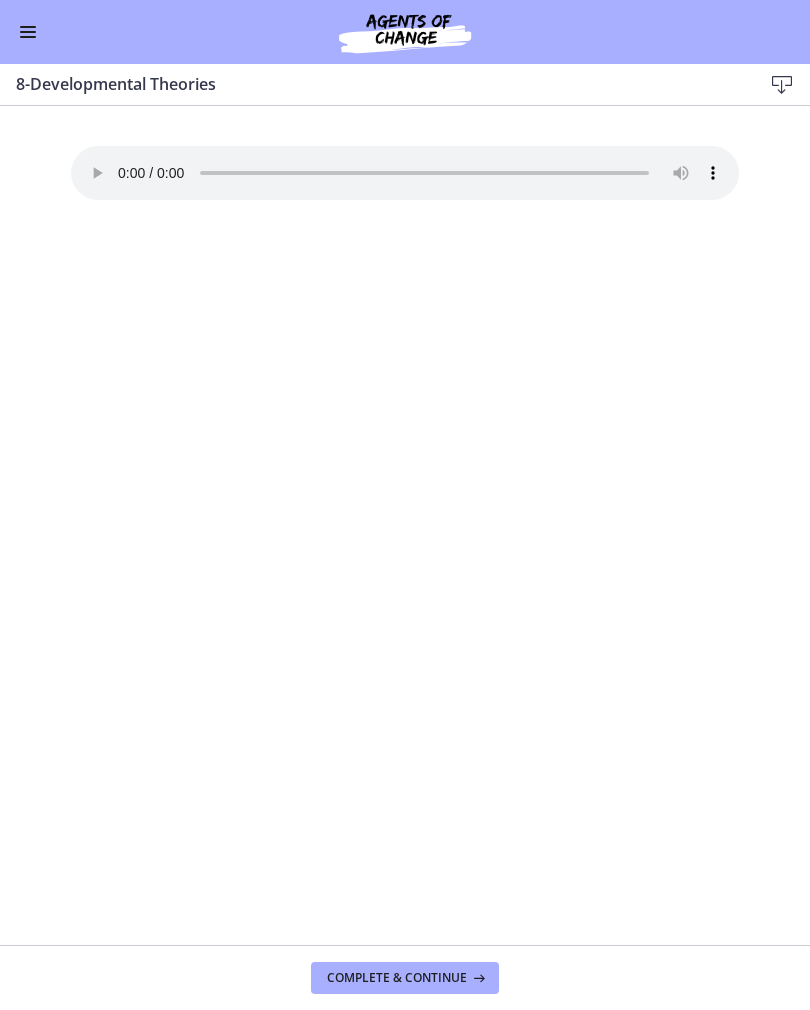 click on "Your browser doesn't support the audio element. Download it
here" at bounding box center [405, 173] 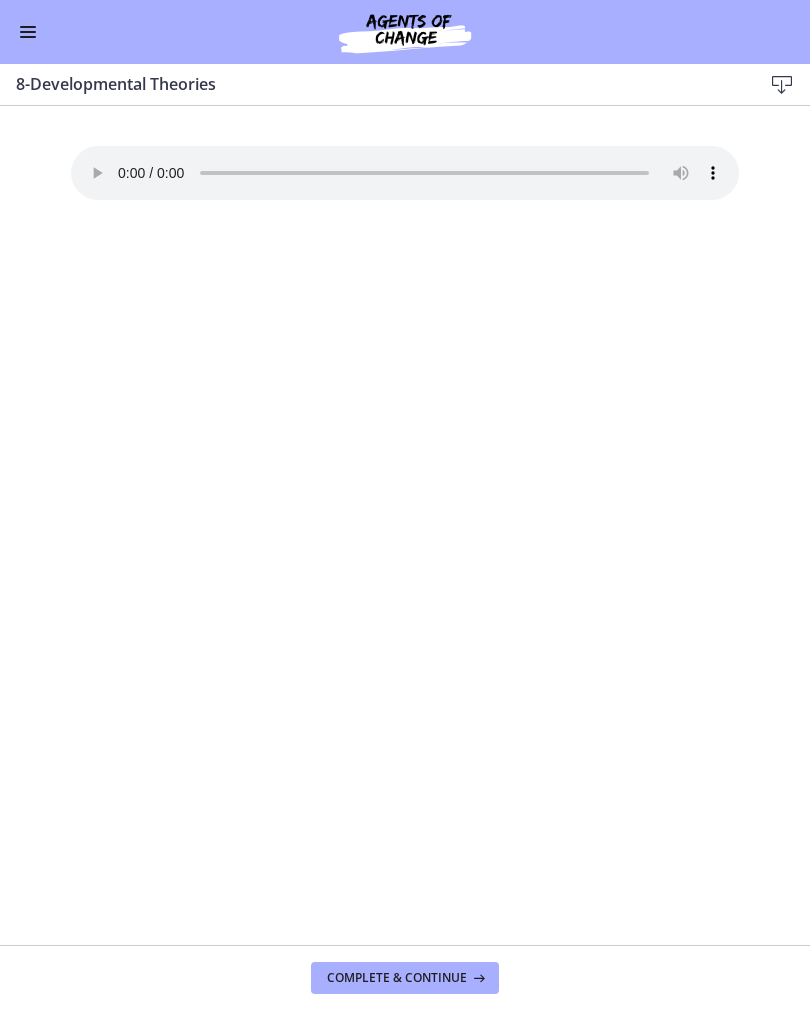 click at bounding box center (782, 85) 